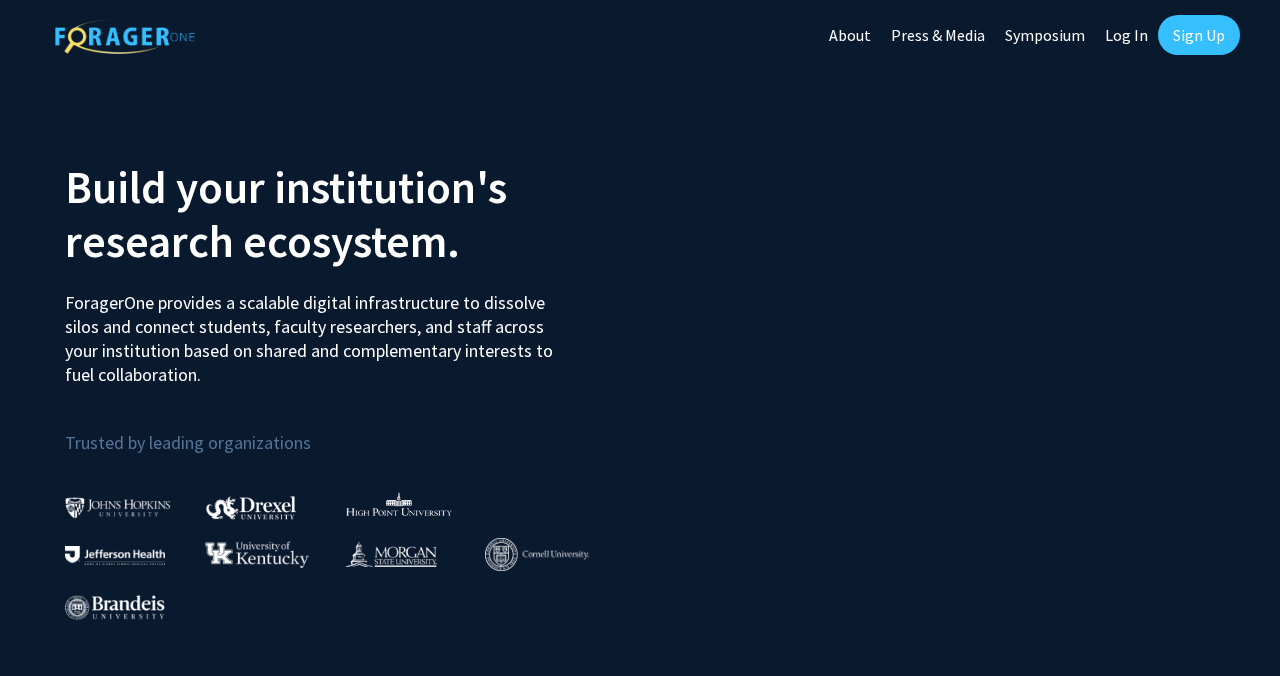 scroll, scrollTop: 0, scrollLeft: 0, axis: both 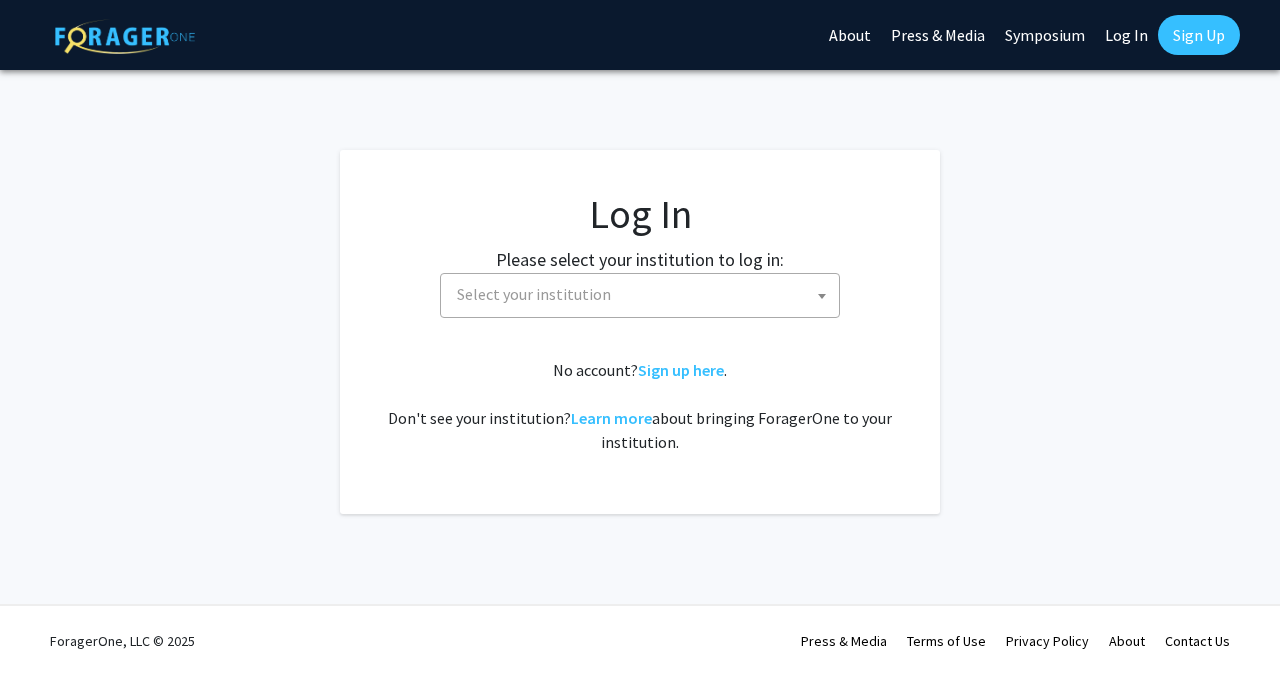 click on "Select your institution" at bounding box center [644, 294] 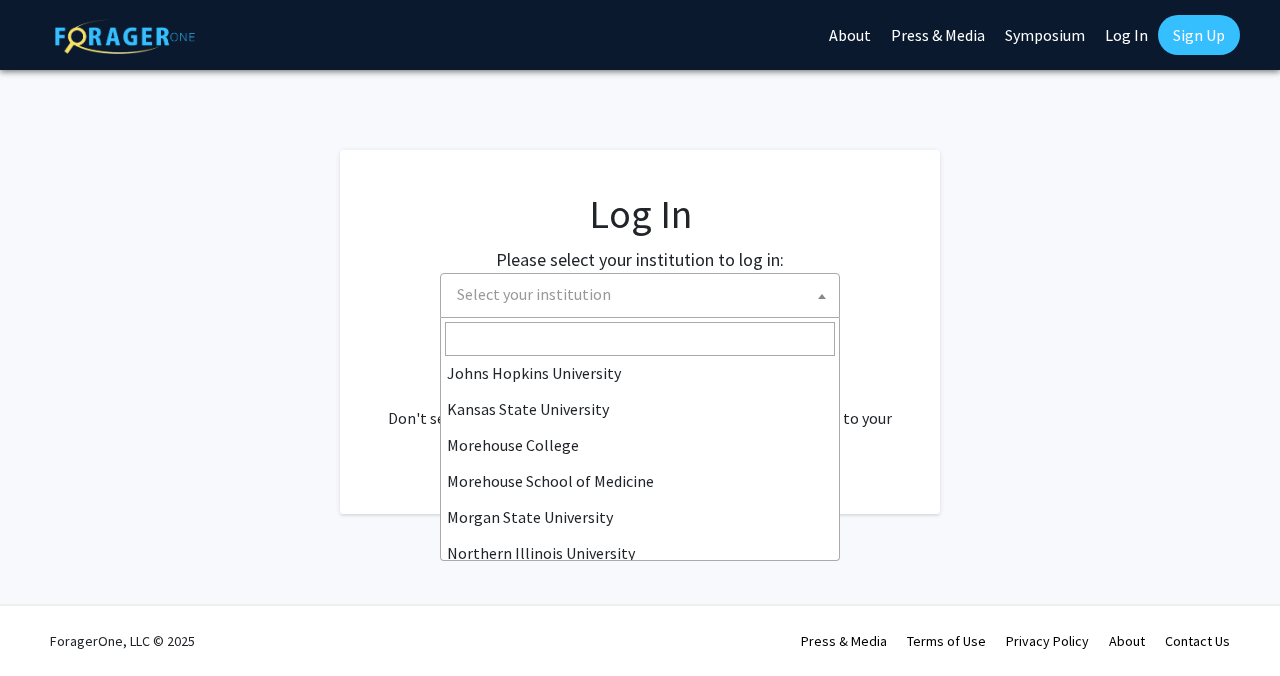 scroll, scrollTop: 388, scrollLeft: 0, axis: vertical 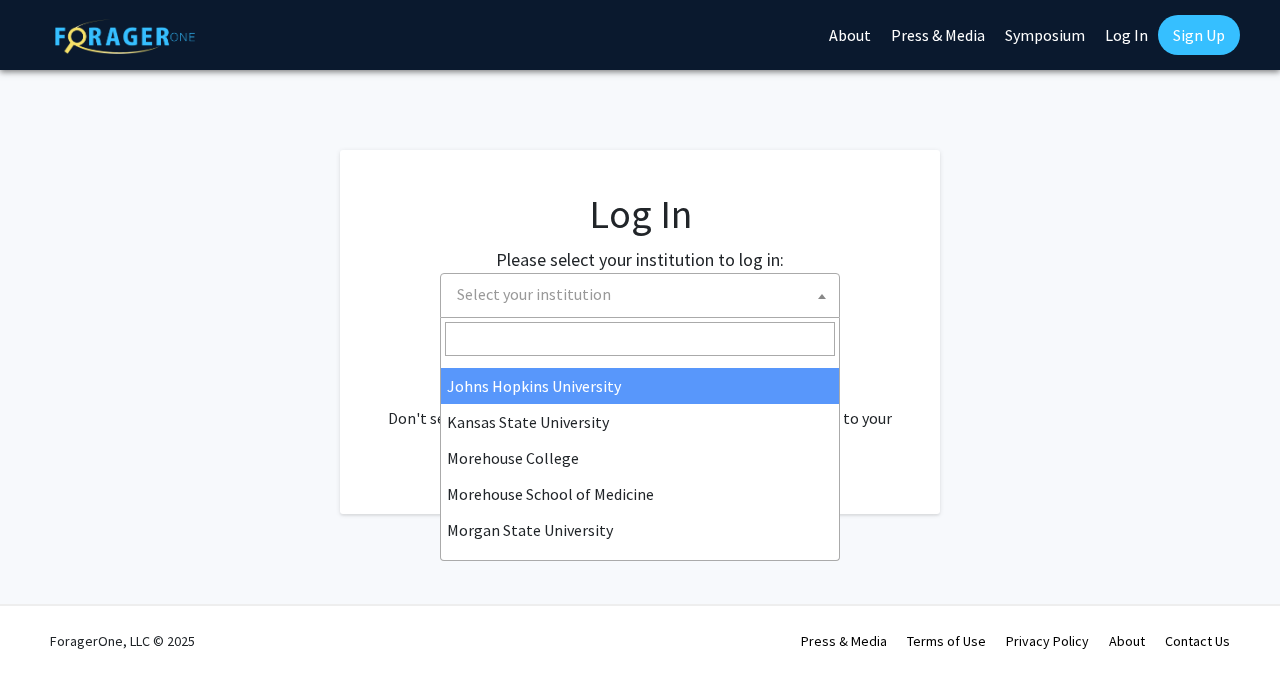 select on "1" 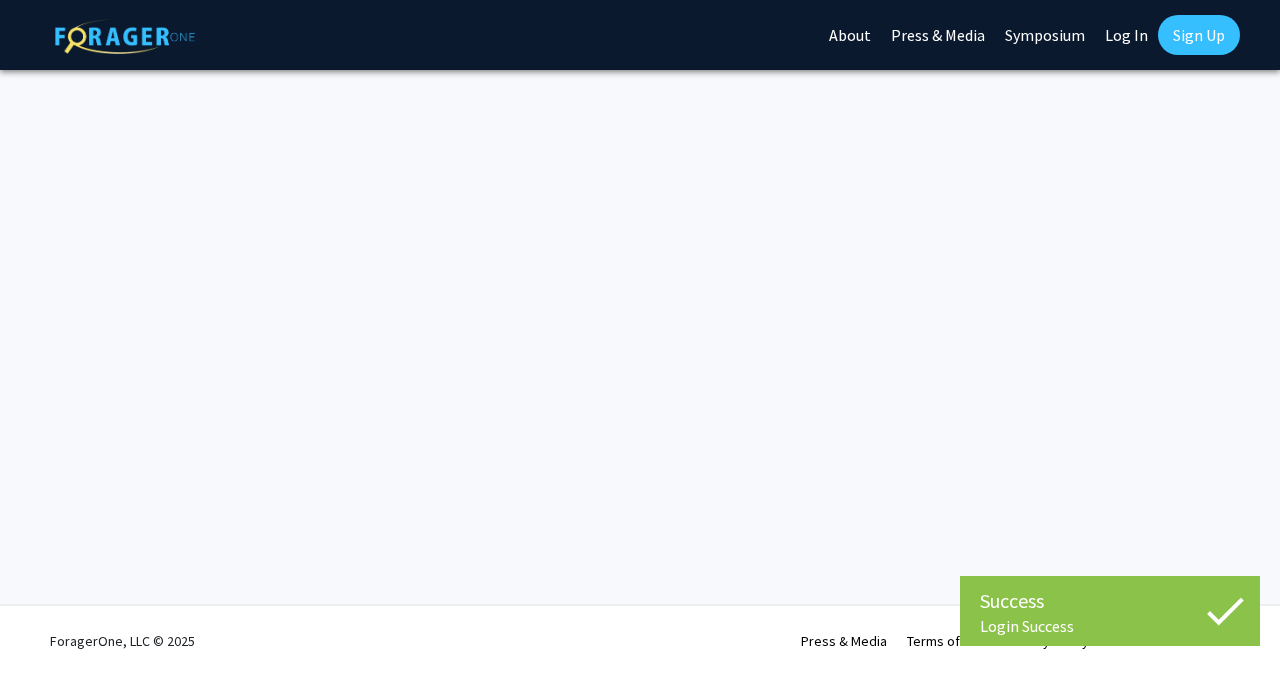 scroll, scrollTop: 0, scrollLeft: 0, axis: both 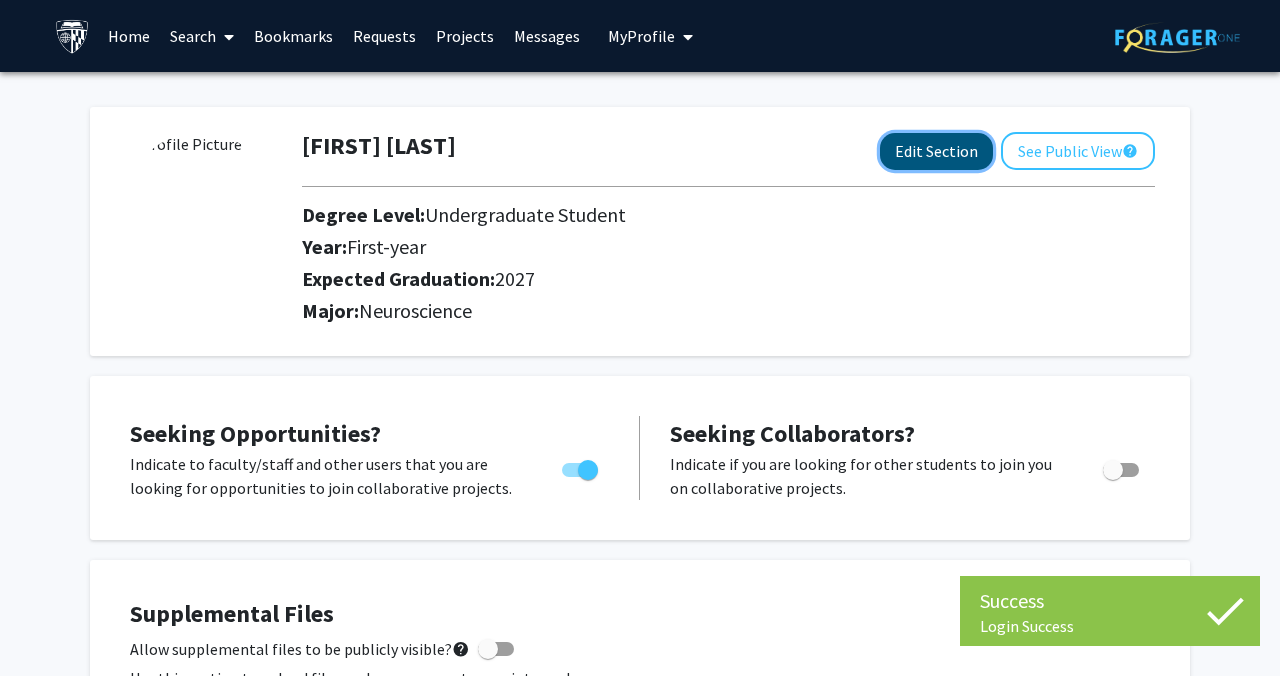 click on "Edit Section" 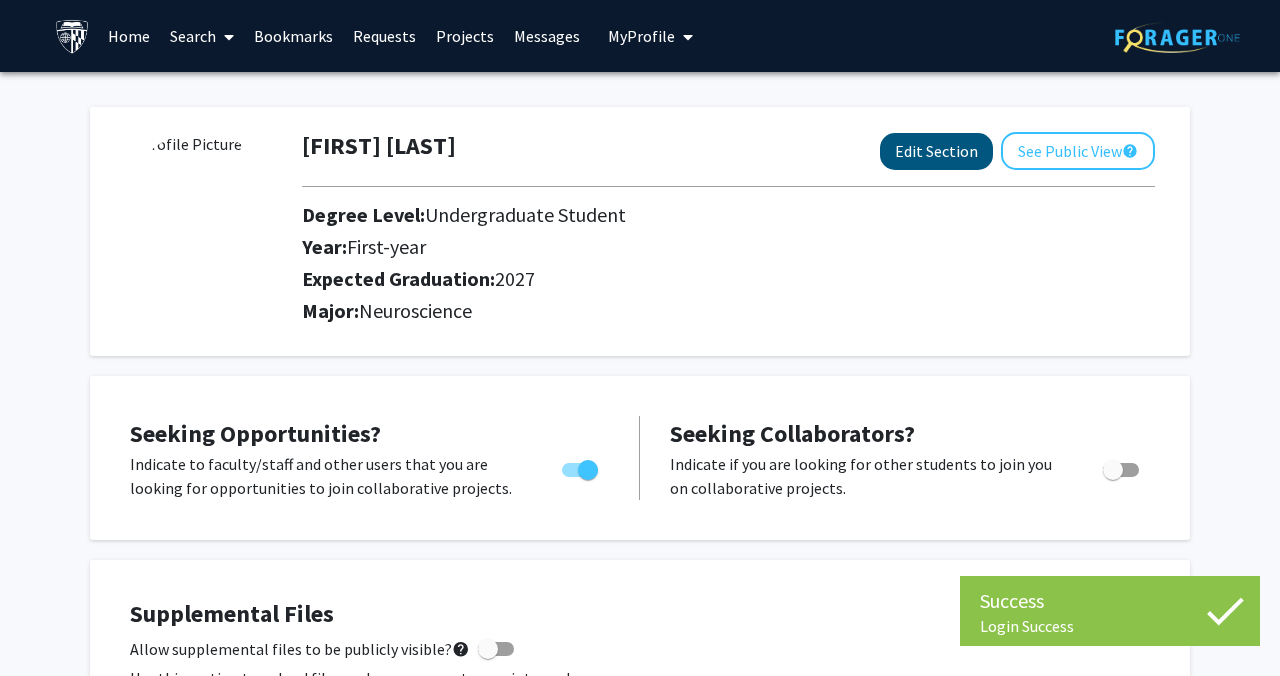 select on "first-year" 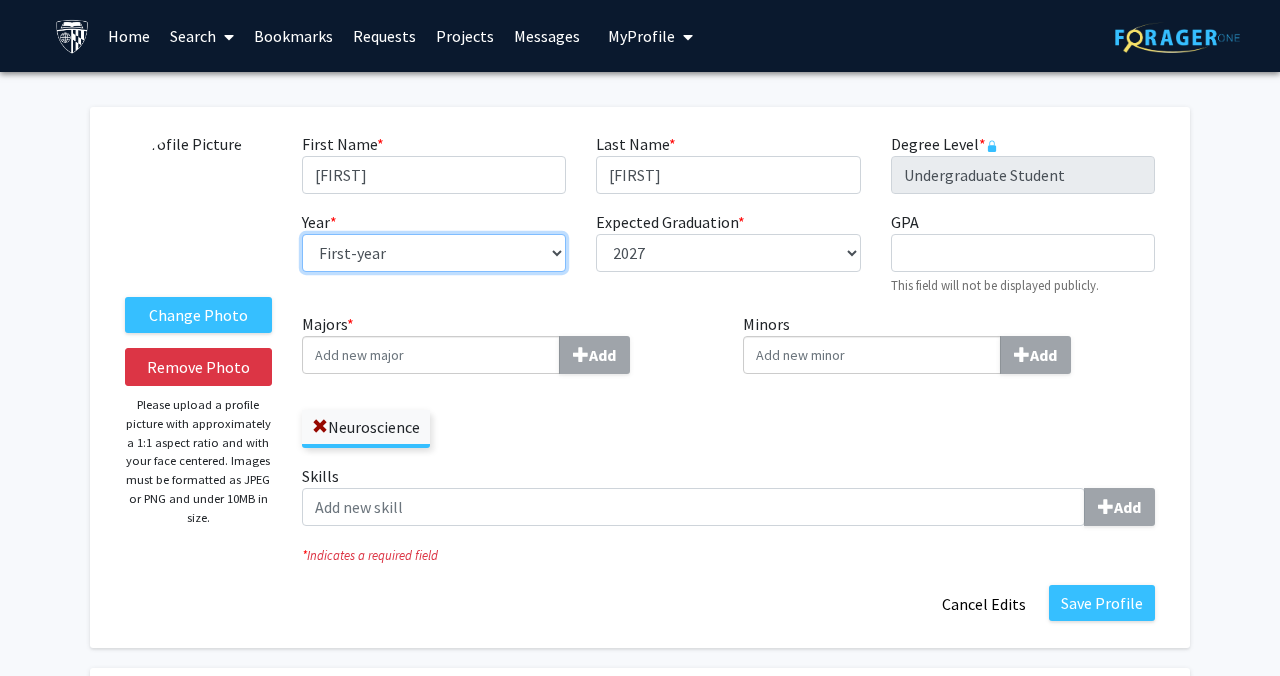 click on "---  First-year   Sophomore   Junior   Senior   Postbaccalaureate Certificate" at bounding box center (434, 253) 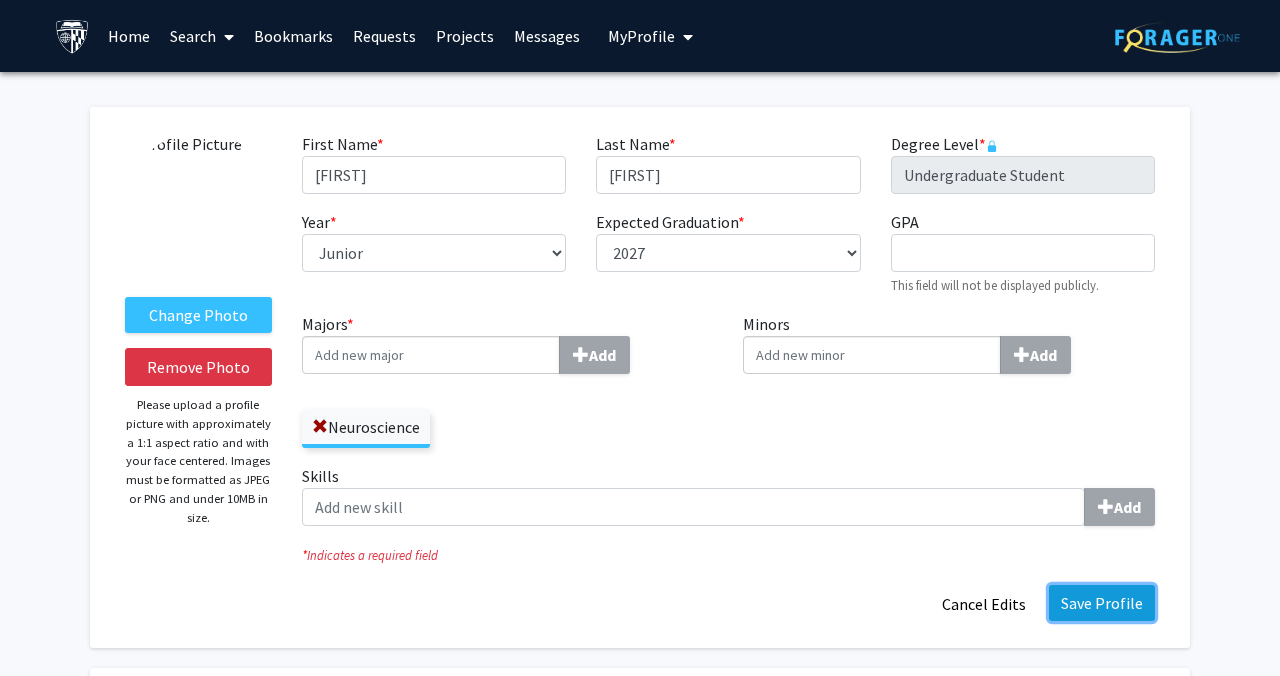 click on "Save Profile" 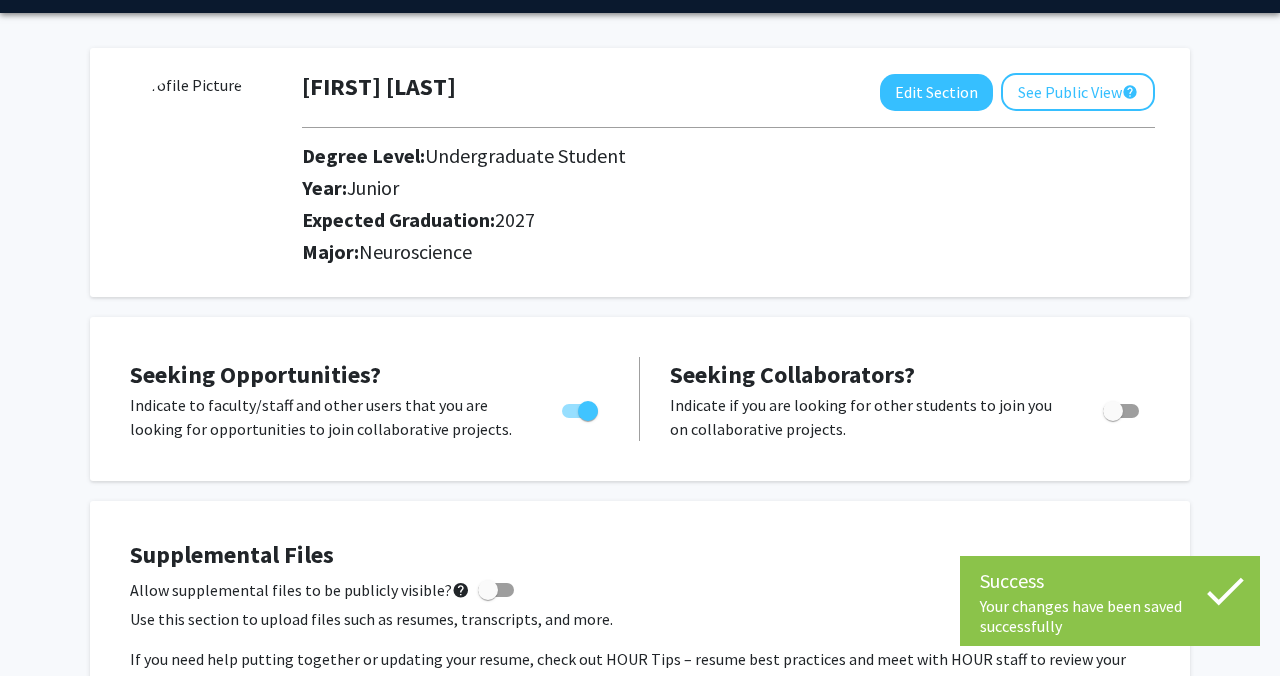 scroll, scrollTop: 0, scrollLeft: 0, axis: both 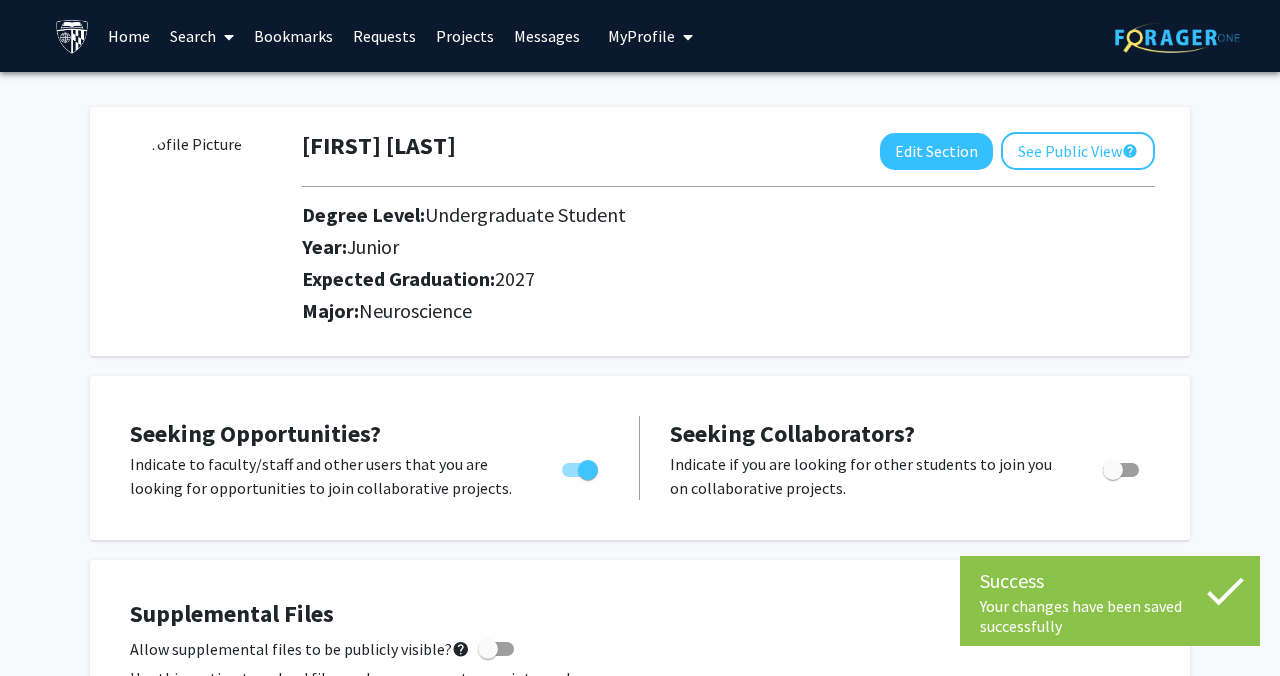 click on "Home" at bounding box center [129, 36] 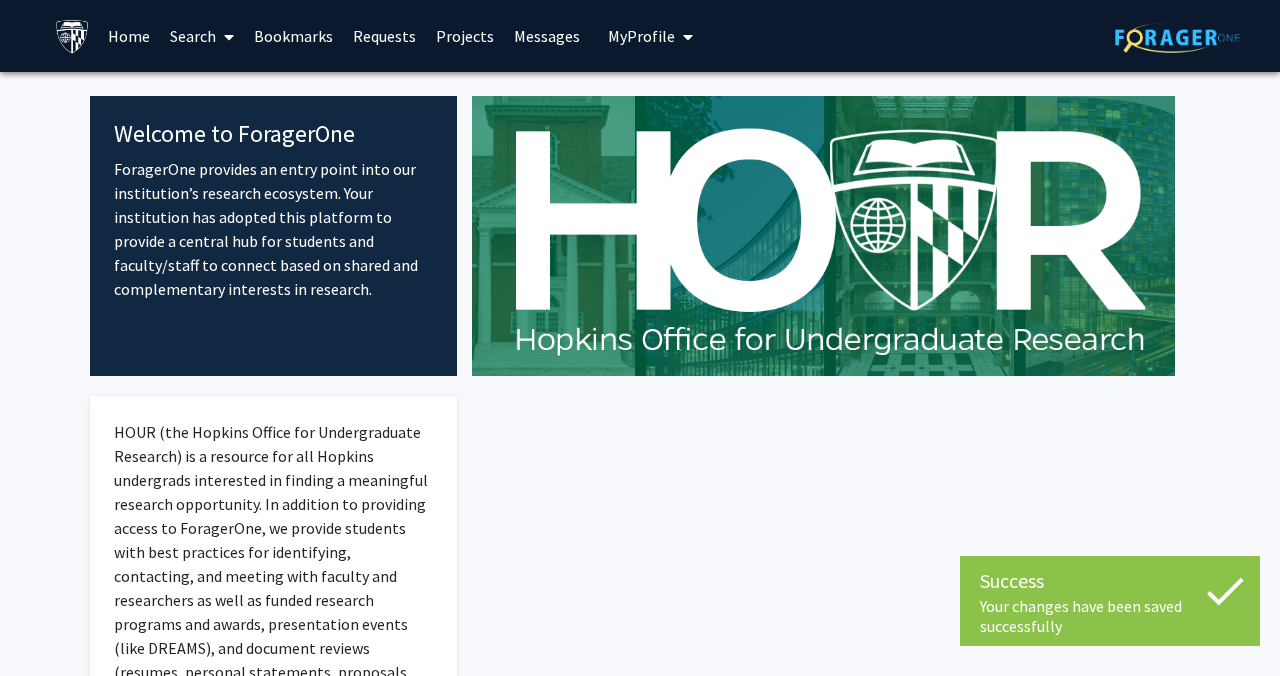 click on "Home" at bounding box center (129, 36) 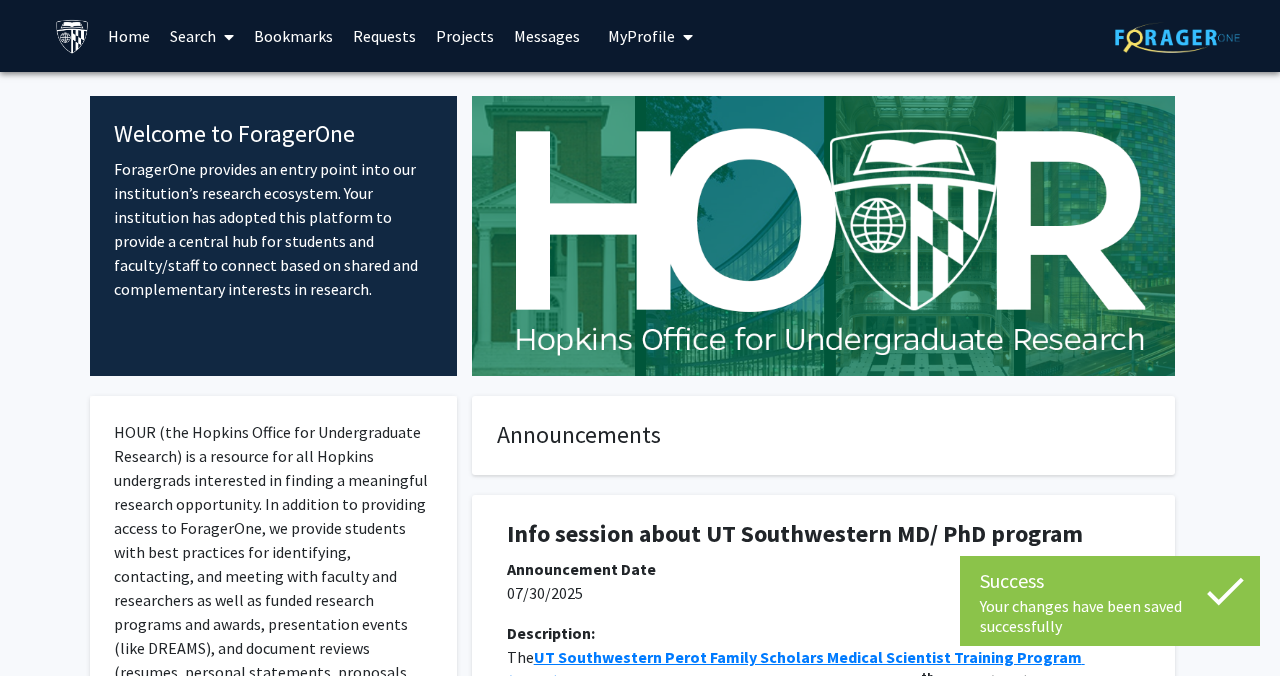 click at bounding box center [225, 37] 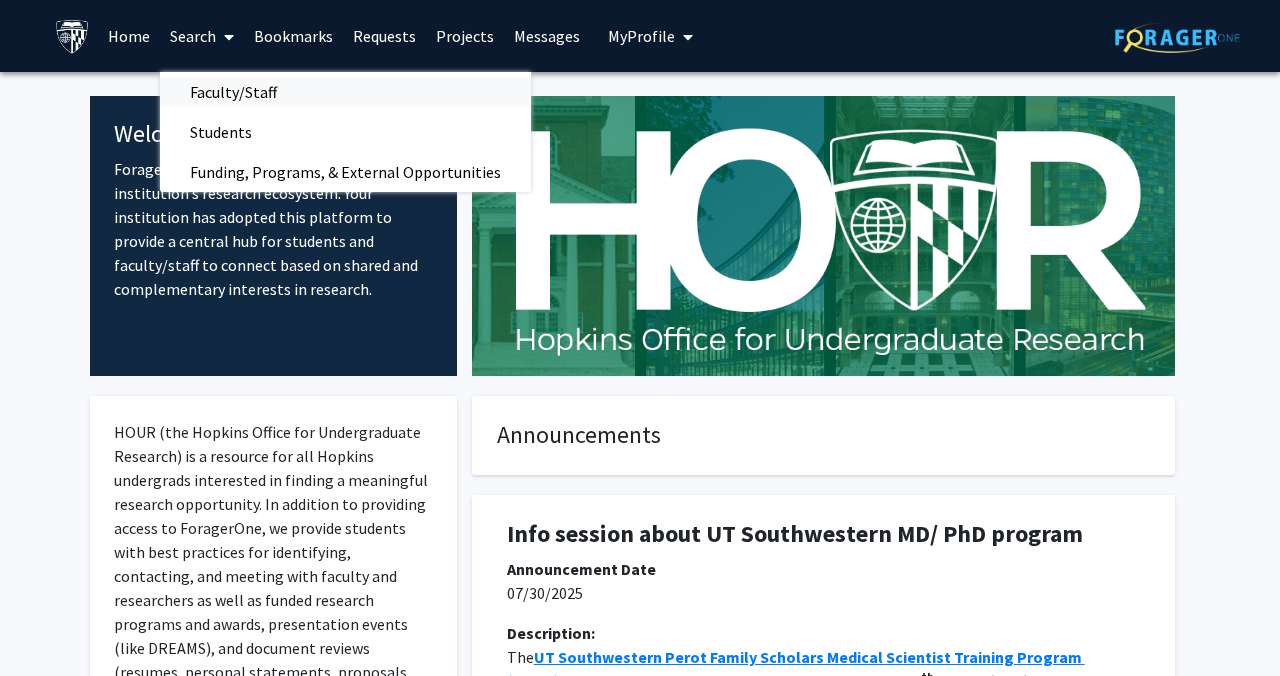 click on "Faculty/Staff" at bounding box center [233, 92] 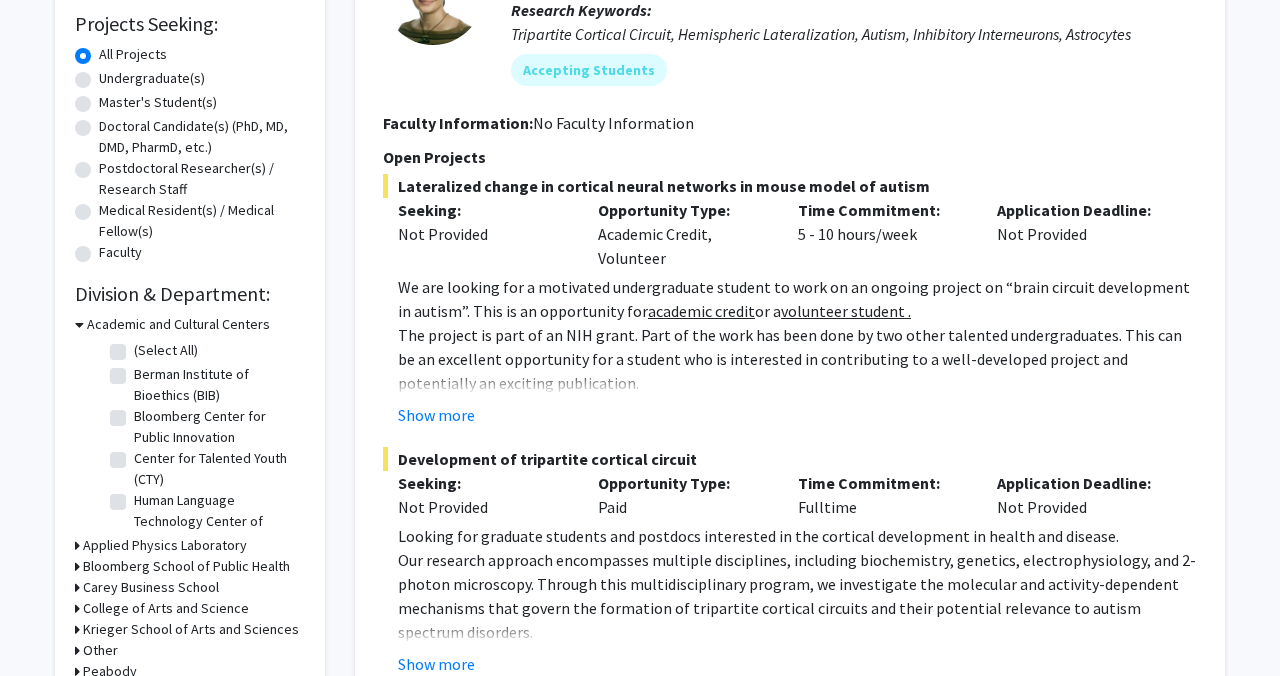 scroll, scrollTop: 336, scrollLeft: 0, axis: vertical 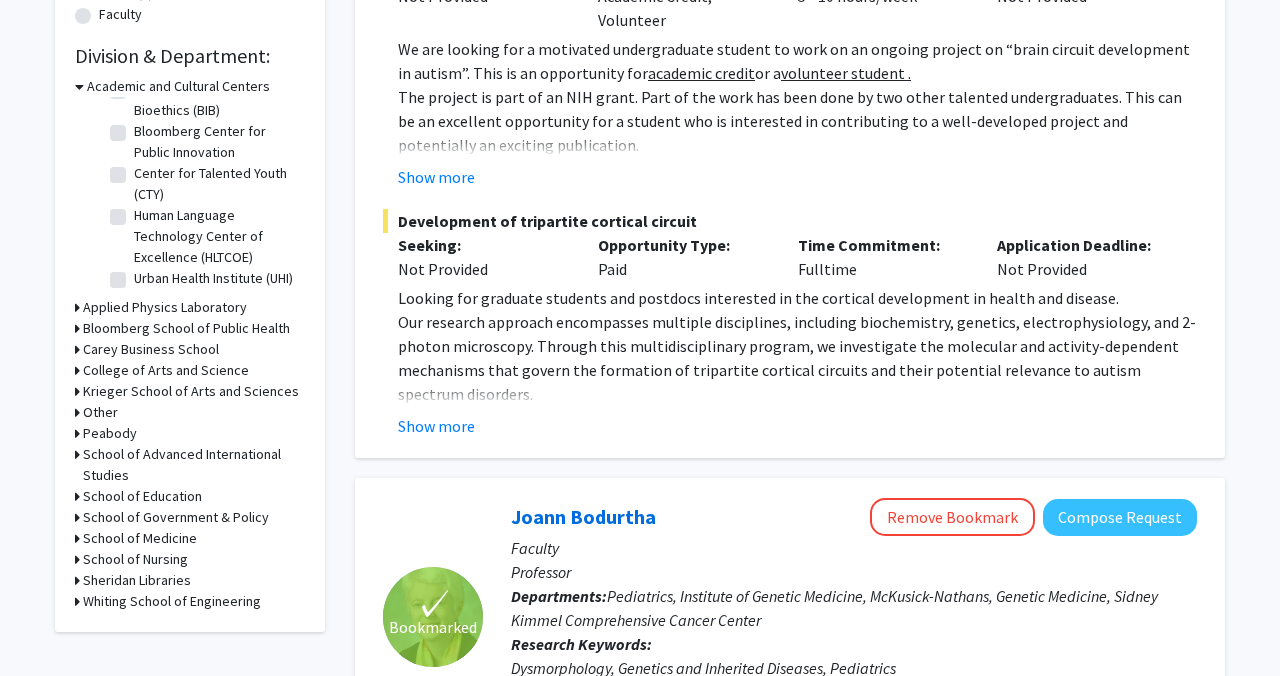 click on "Krieger School of Arts and Sciences" at bounding box center (191, 391) 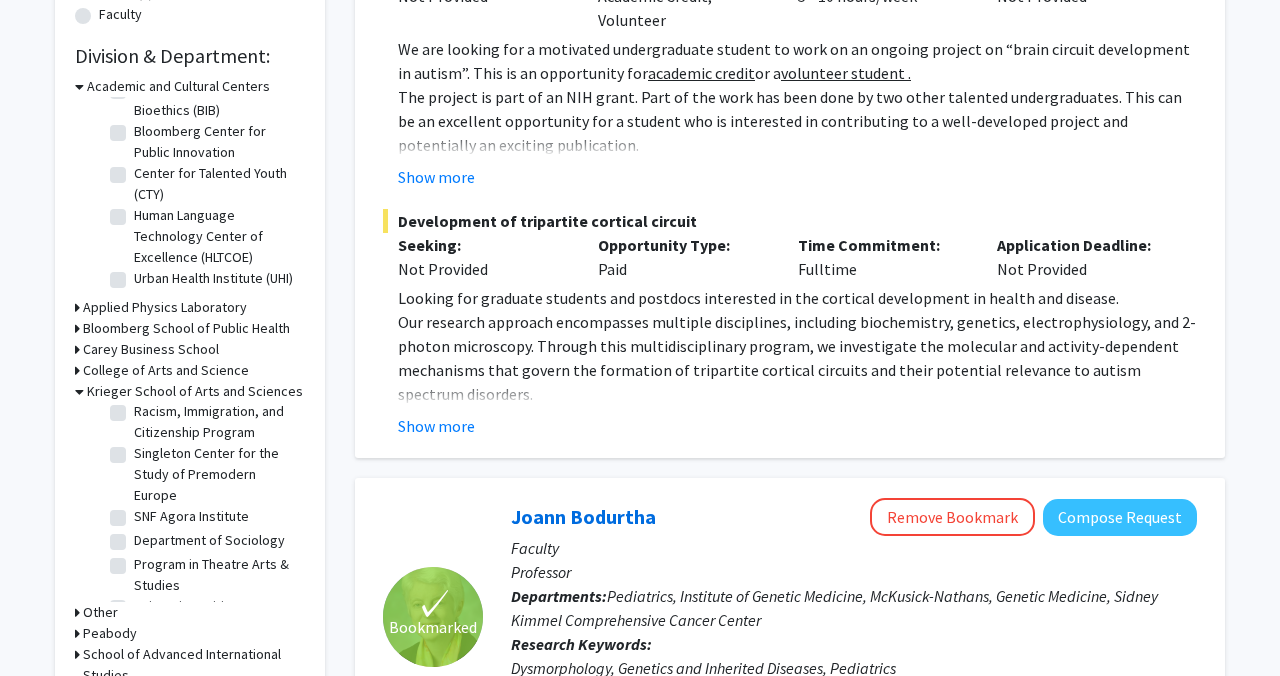 scroll, scrollTop: 1916, scrollLeft: 0, axis: vertical 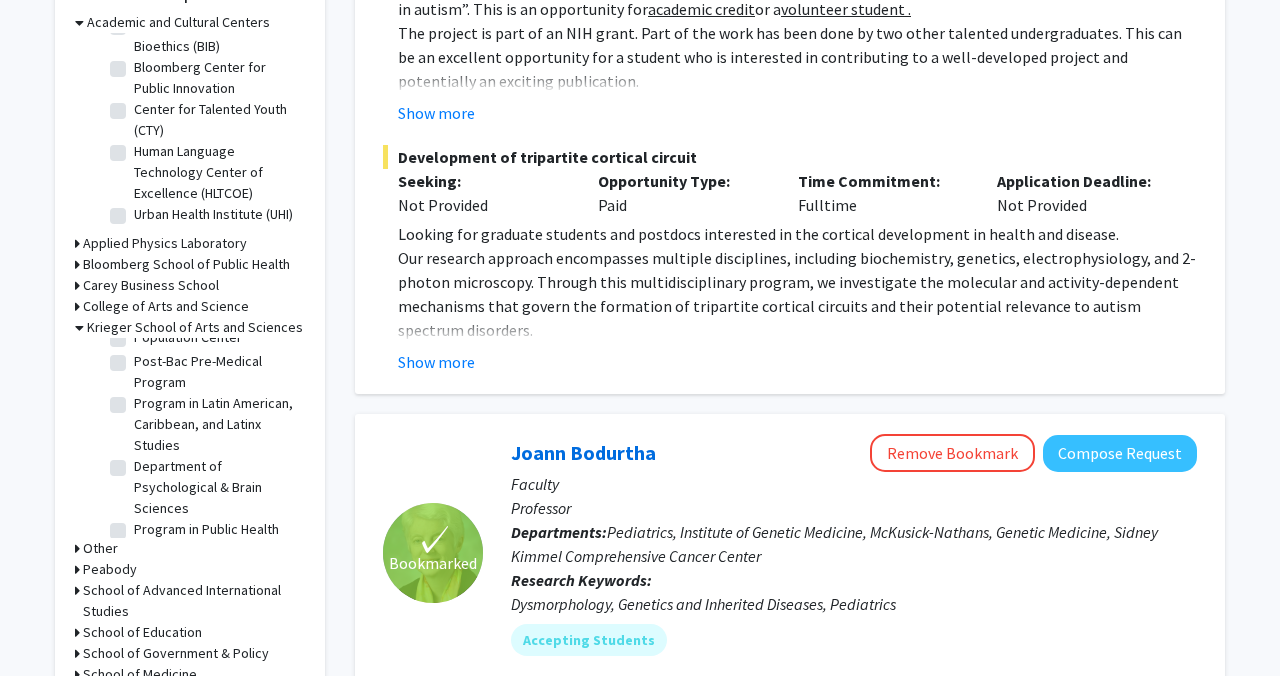 click on "Department of Psychological & Brain Sciences" 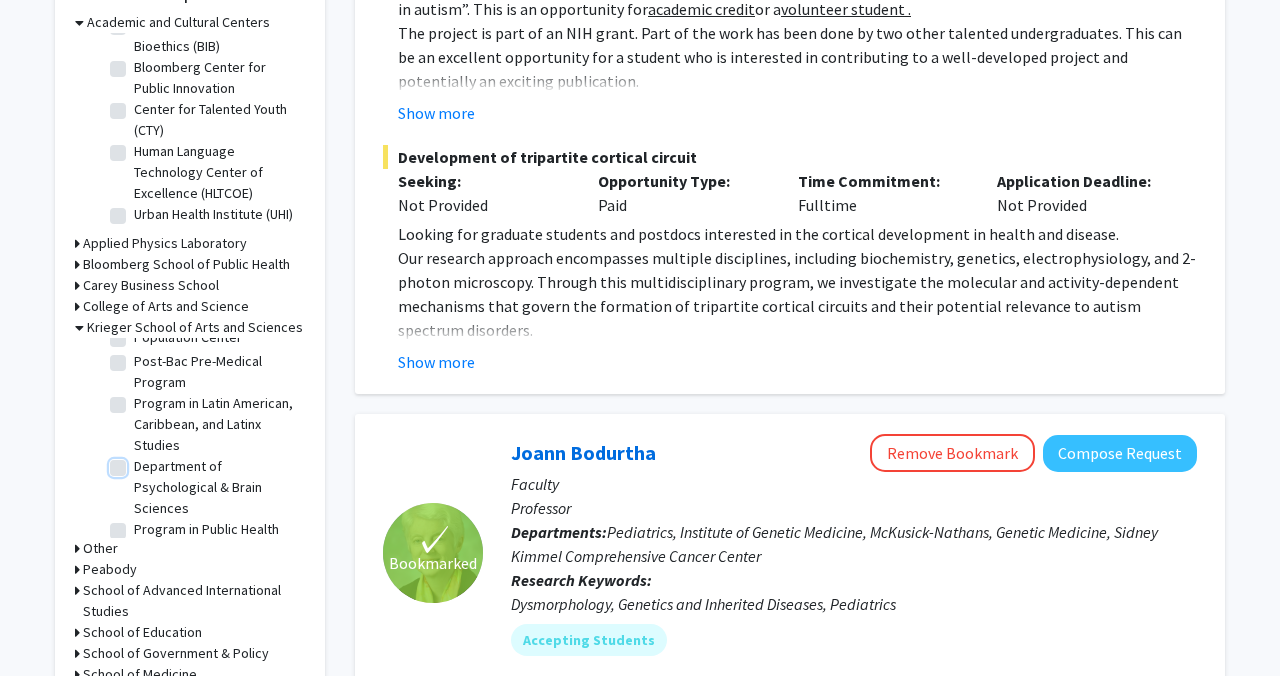 click on "Department of Psychological & Brain Sciences" at bounding box center (140, 462) 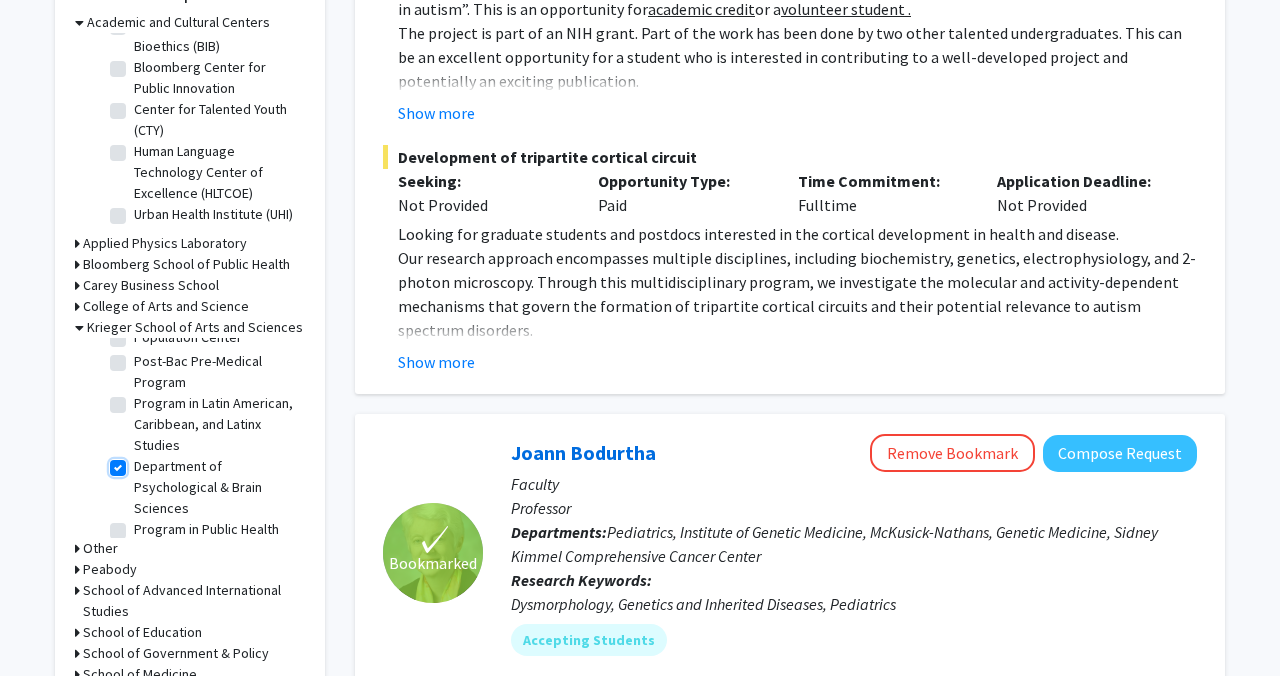 checkbox on "true" 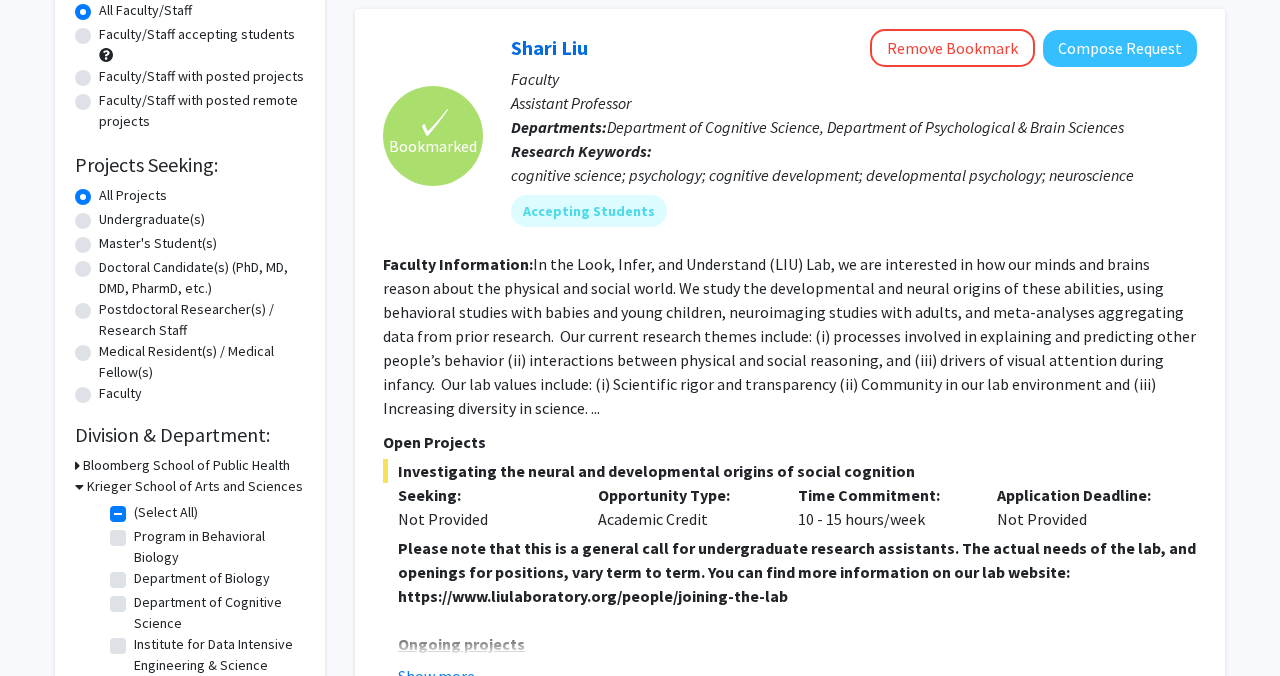 scroll, scrollTop: 230, scrollLeft: 0, axis: vertical 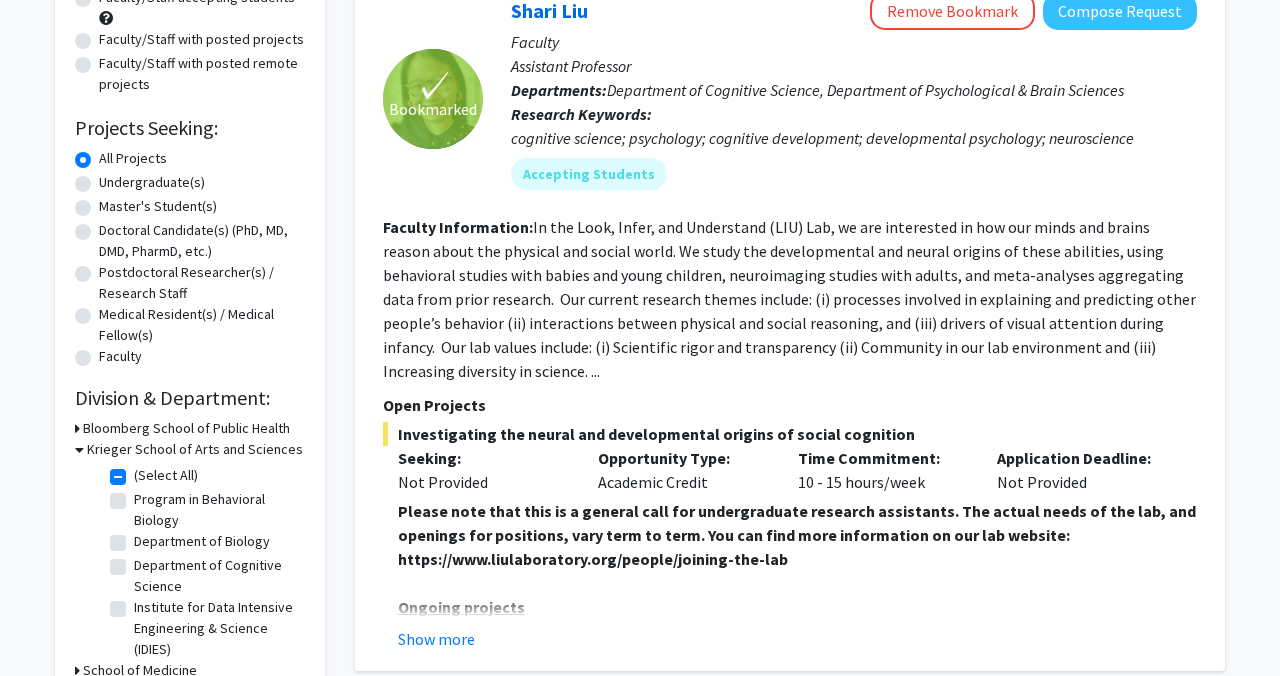 click on "[FIRST] [LAST] Remove Bookmark Compose Request" 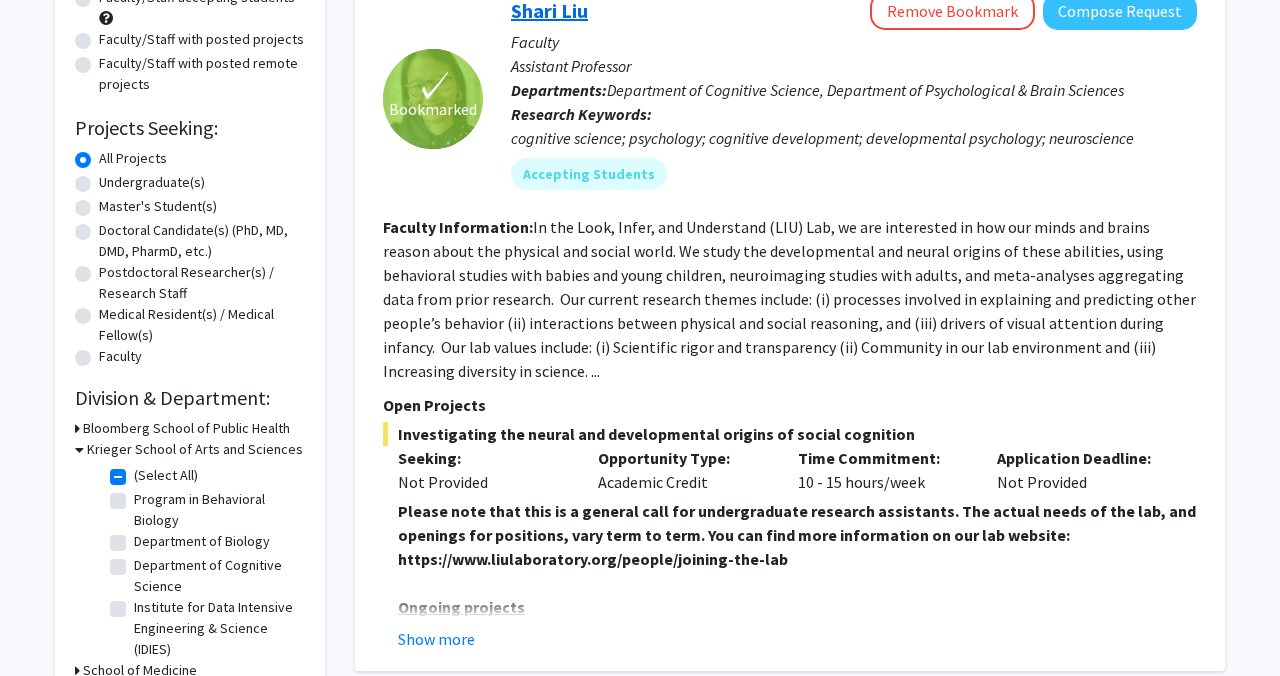 click on "Shari Liu" 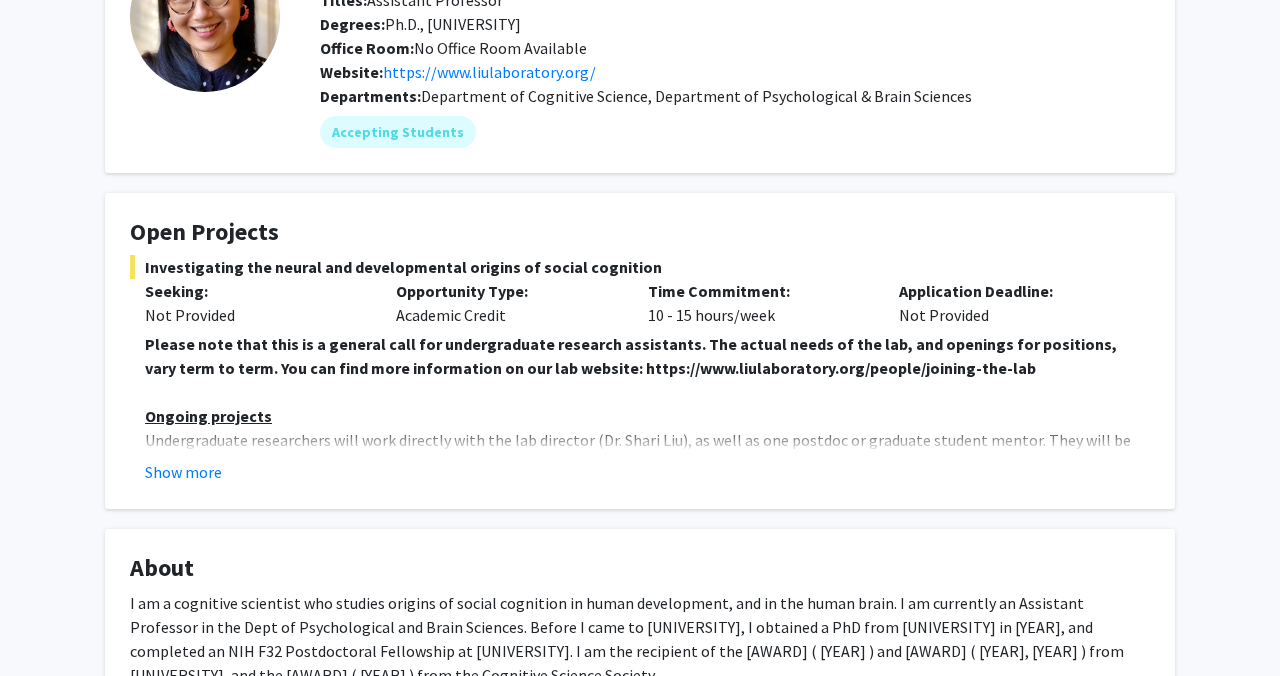 scroll, scrollTop: 171, scrollLeft: 0, axis: vertical 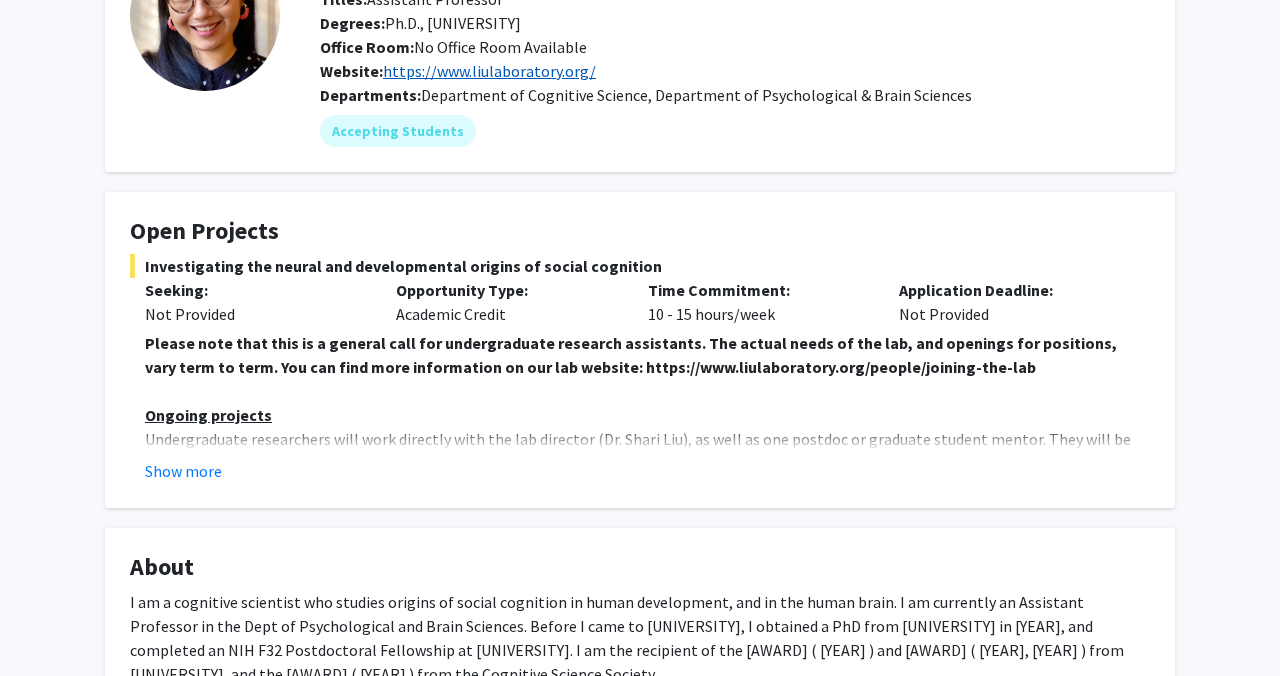 click on "https://www.liulaboratory.org/" 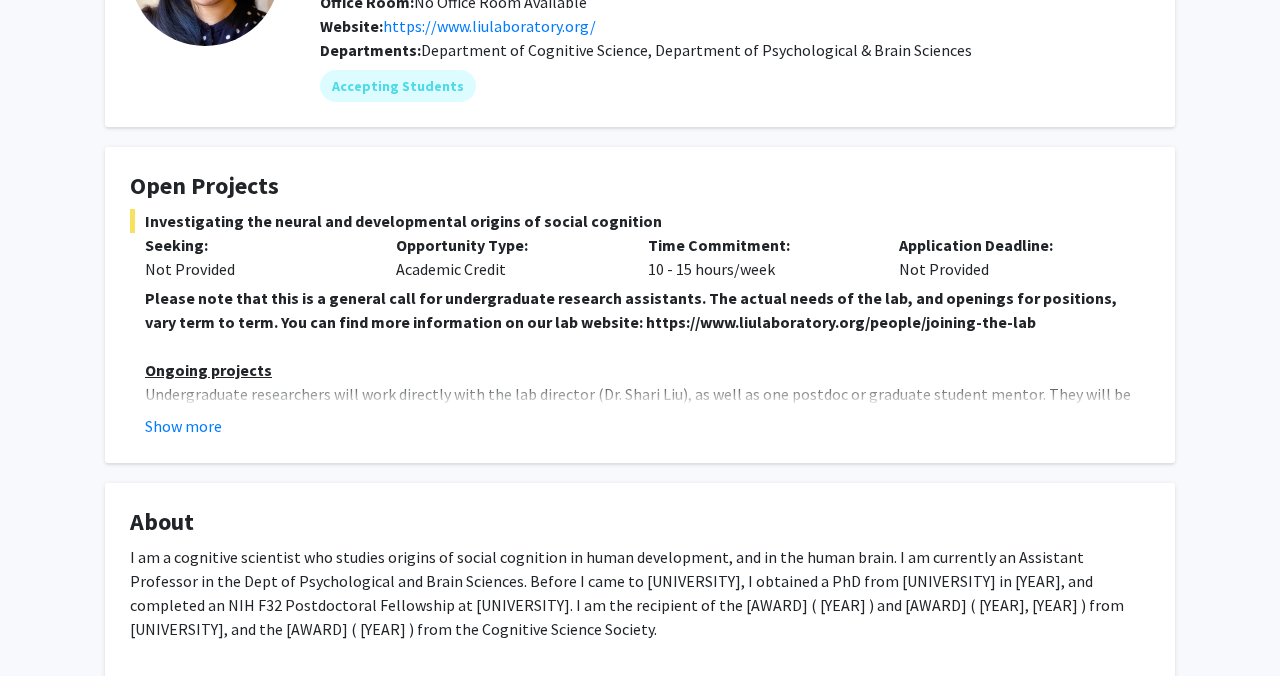 scroll, scrollTop: 219, scrollLeft: 0, axis: vertical 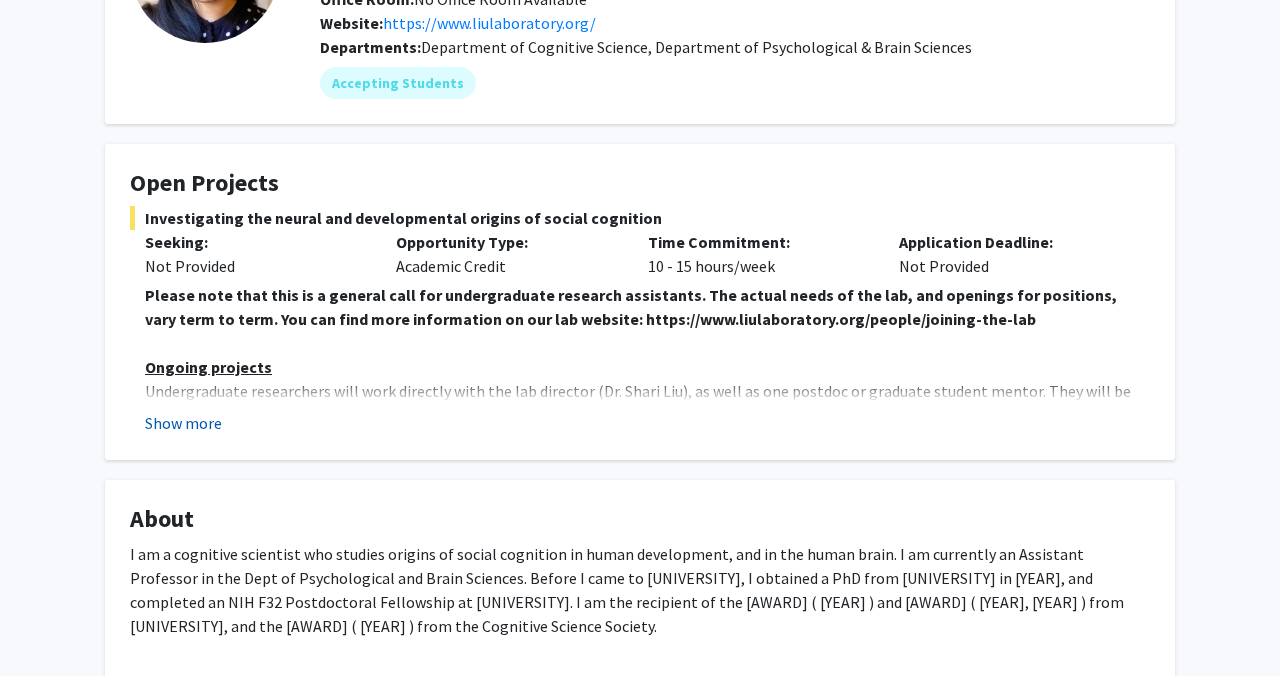 click on "Show more" 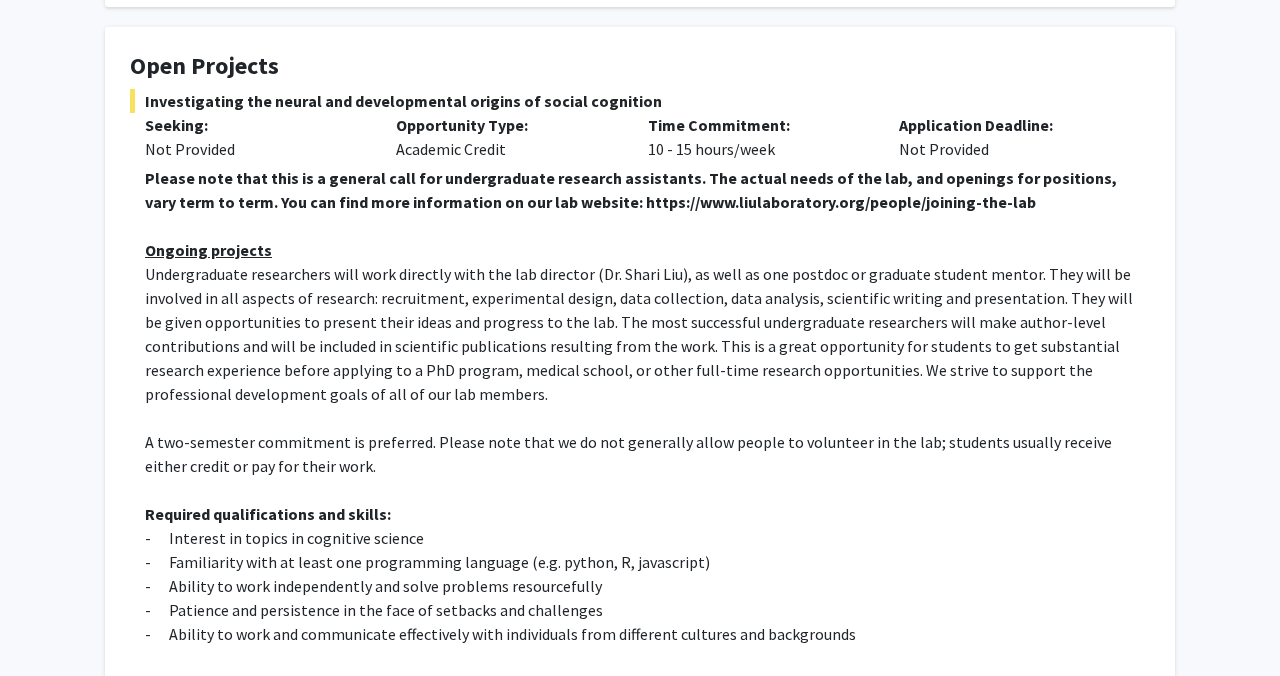 scroll, scrollTop: 415, scrollLeft: 0, axis: vertical 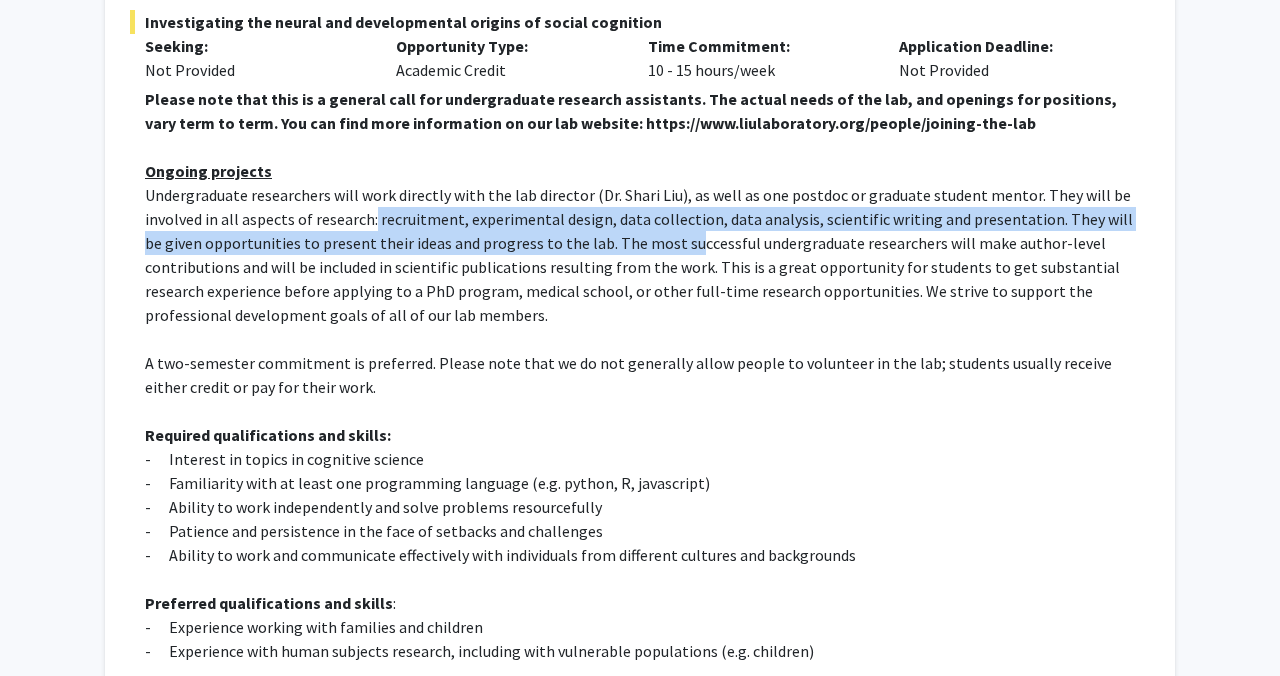 drag, startPoint x: 373, startPoint y: 218, endPoint x: 667, endPoint y: 232, distance: 294.33313 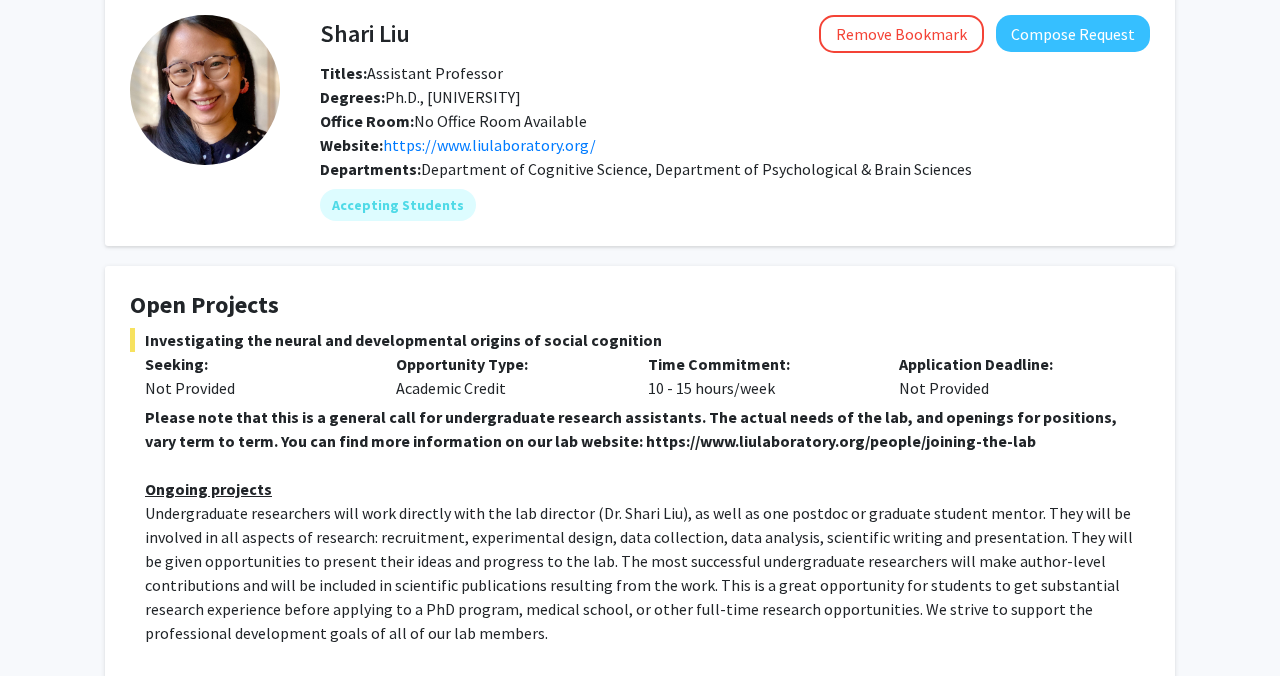 scroll, scrollTop: 42, scrollLeft: 0, axis: vertical 